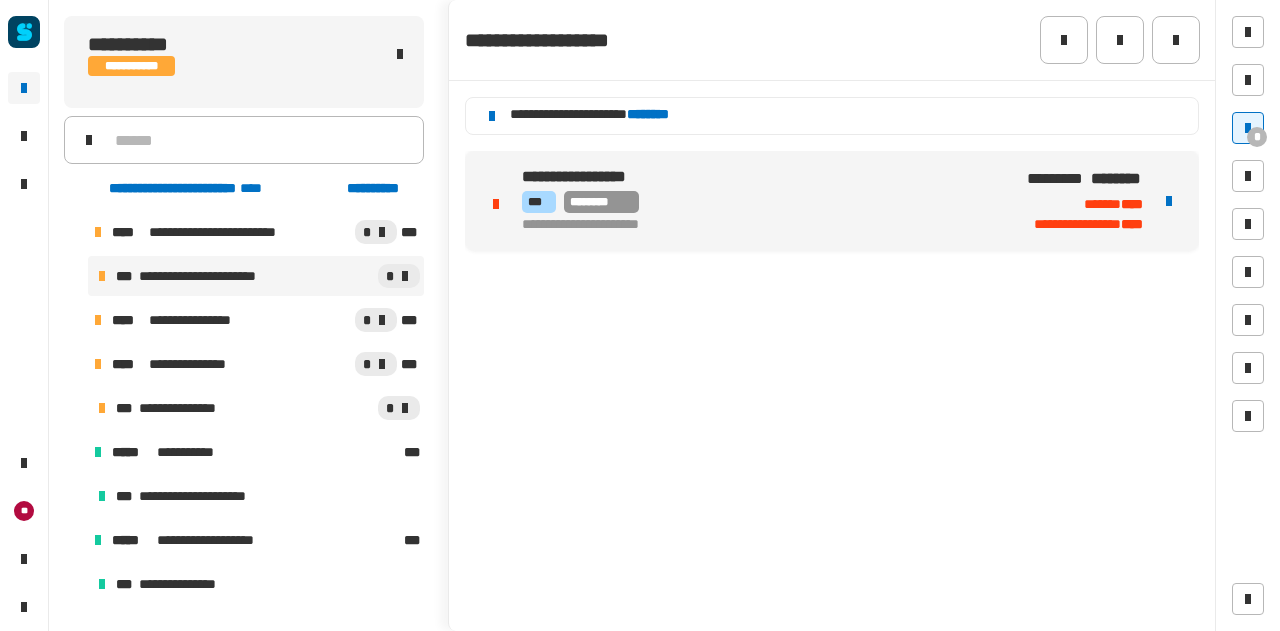 scroll, scrollTop: 0, scrollLeft: 0, axis: both 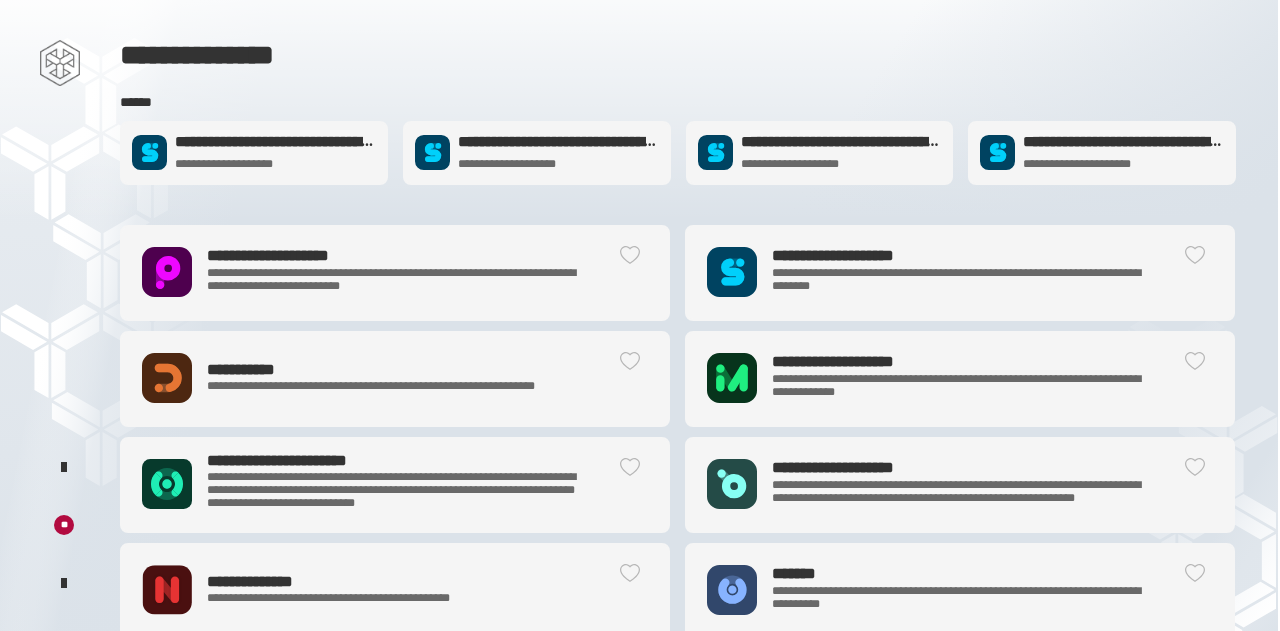click on "**********" 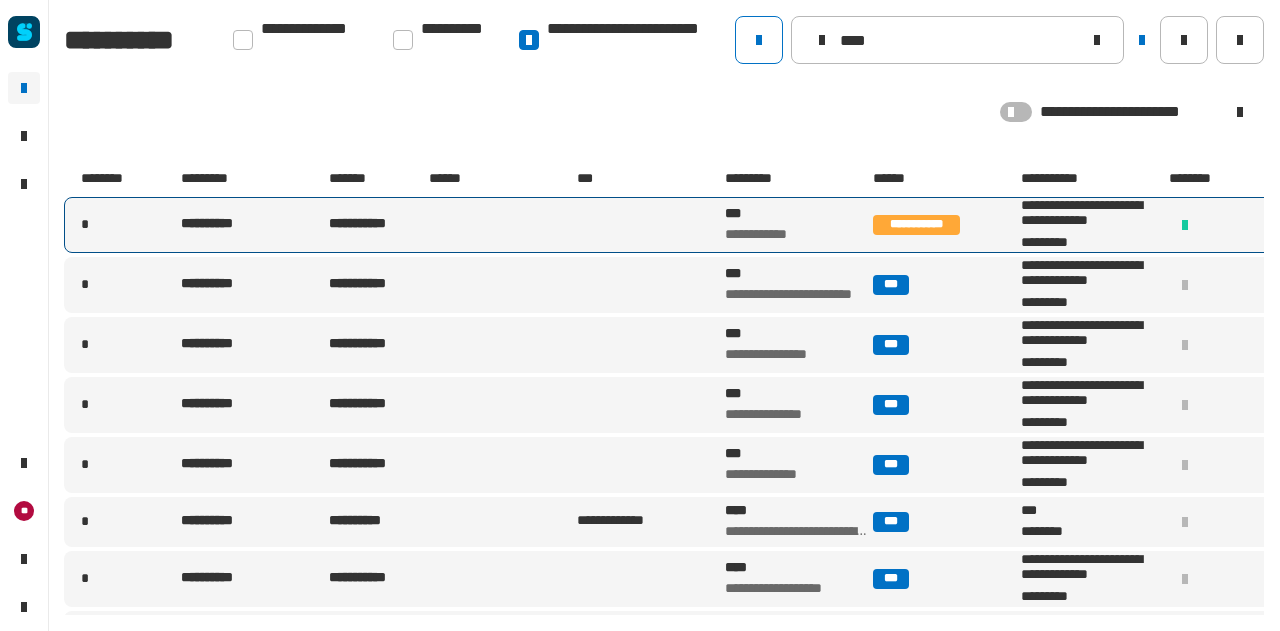 type on "****" 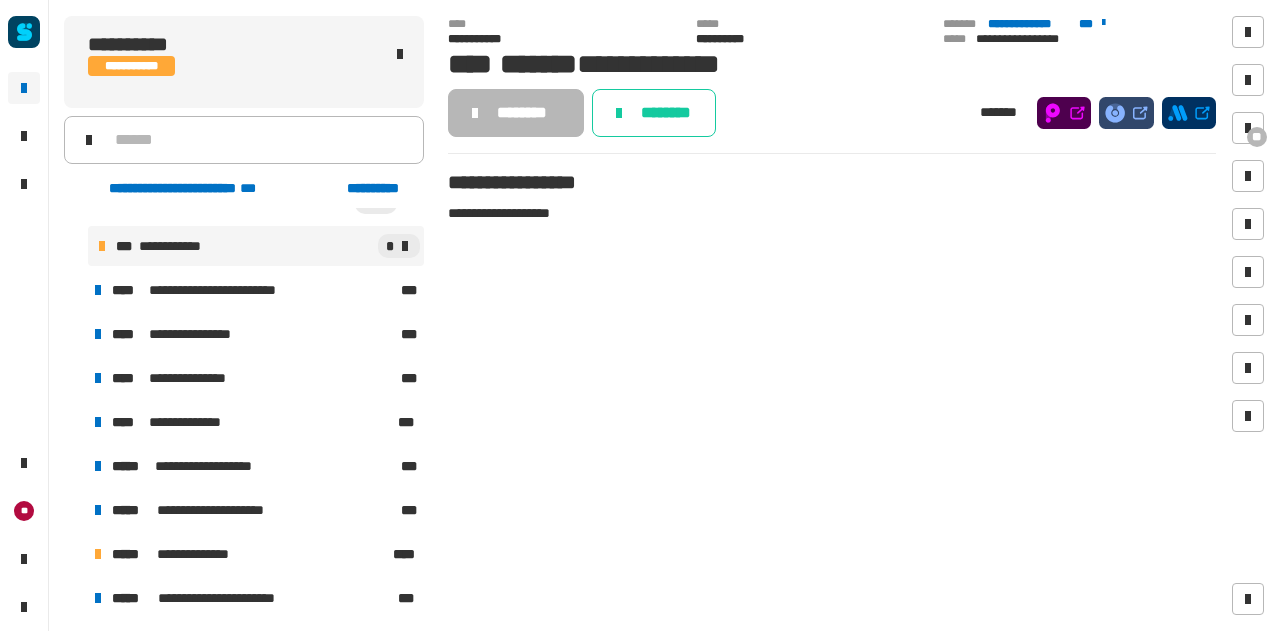 scroll, scrollTop: 29, scrollLeft: 0, axis: vertical 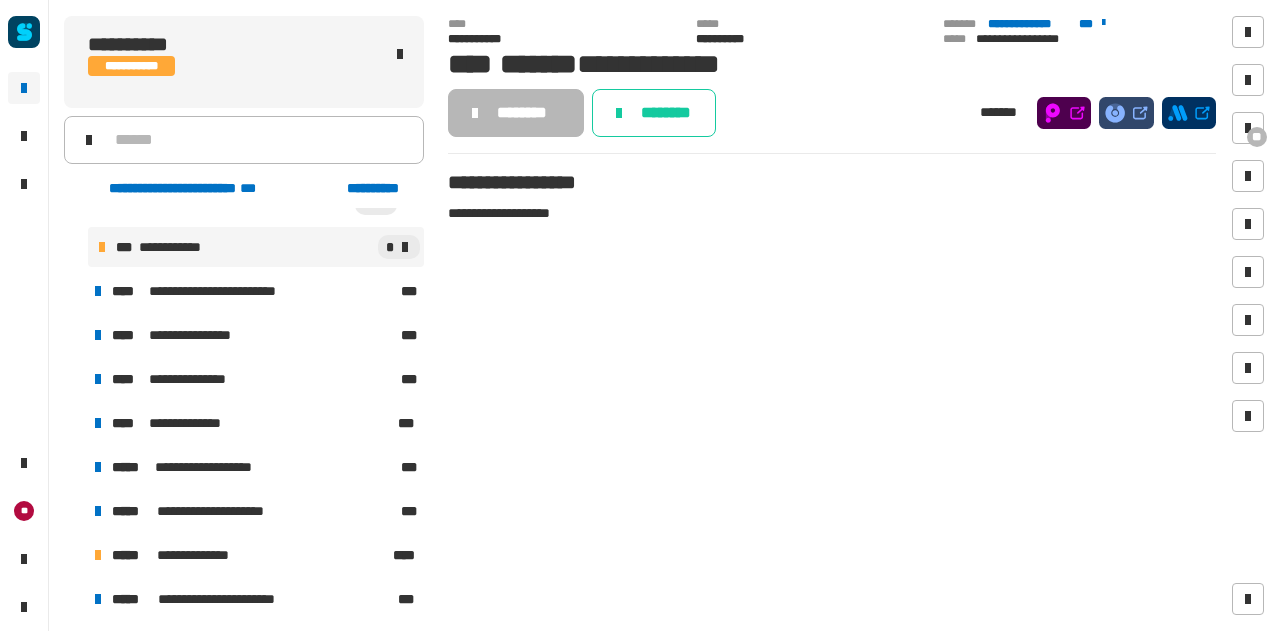 click on "**********" 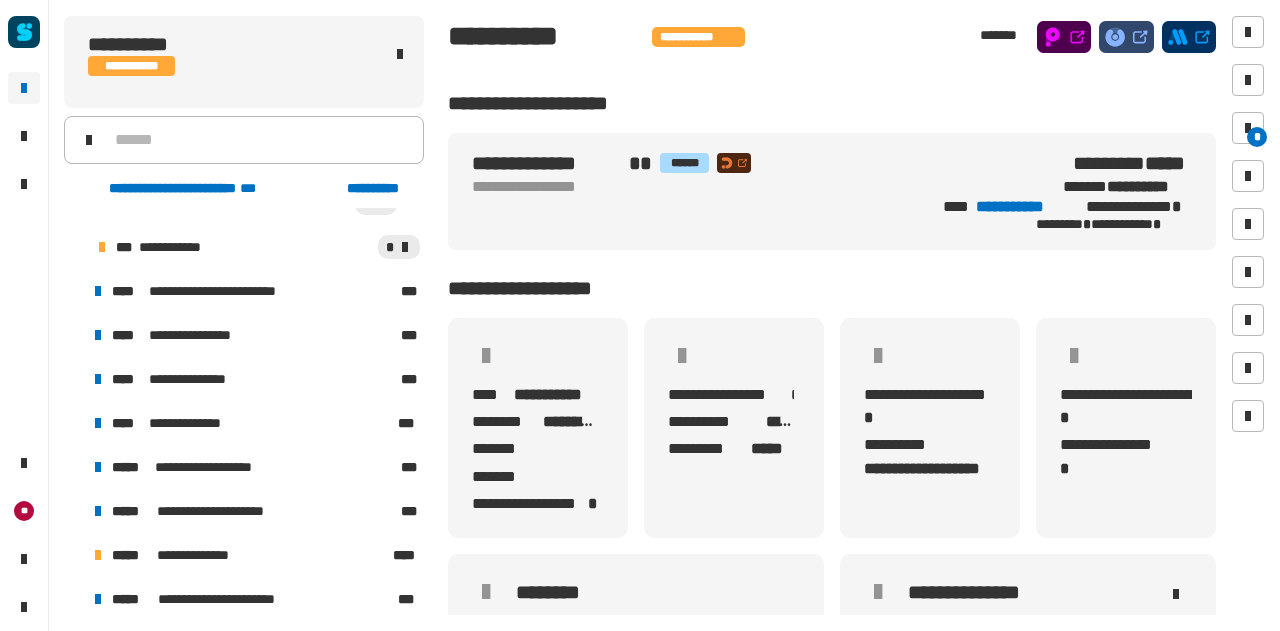 click on "**********" 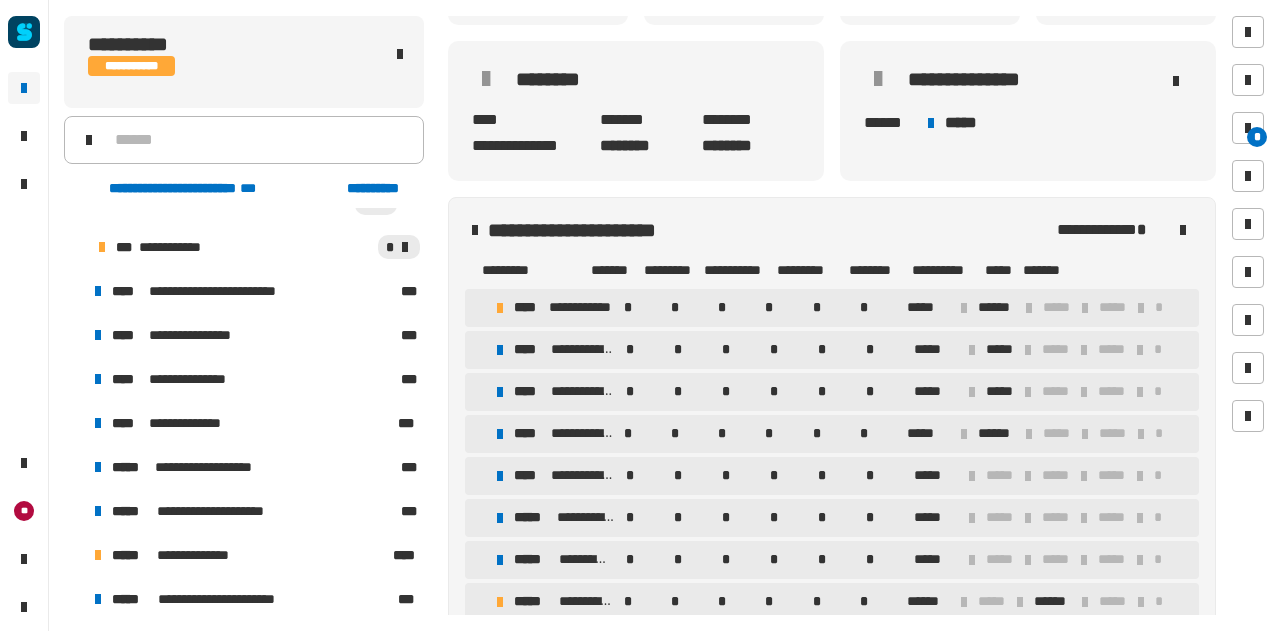 scroll, scrollTop: 545, scrollLeft: 0, axis: vertical 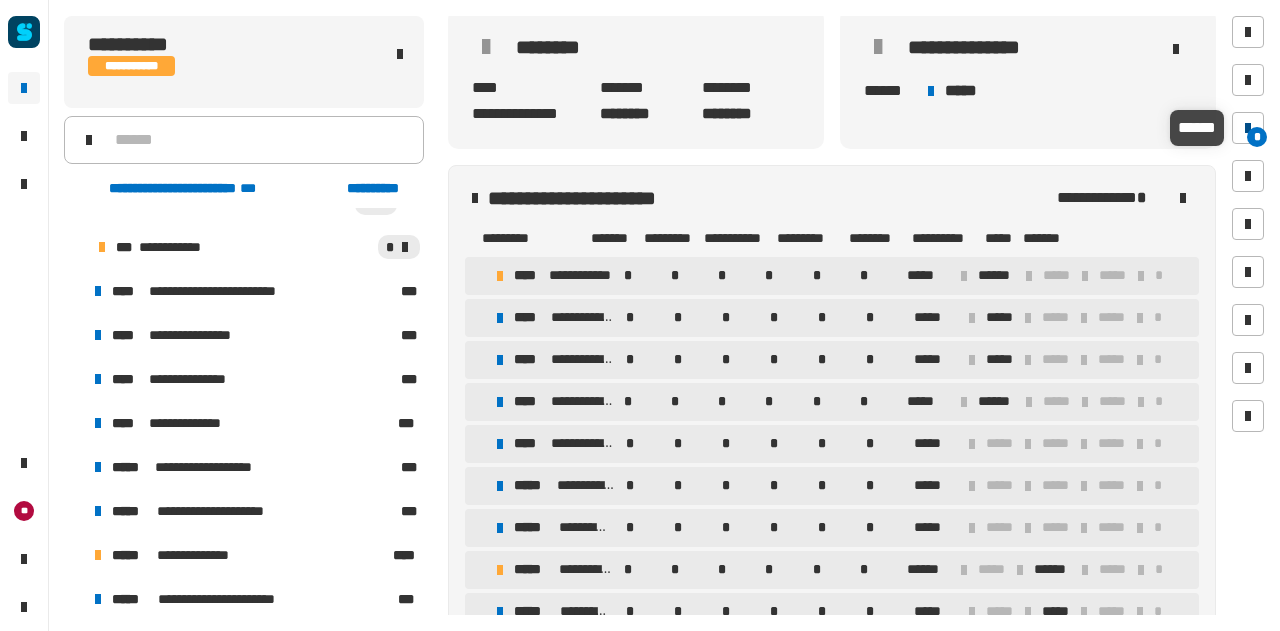 click on "*" at bounding box center (1248, 128) 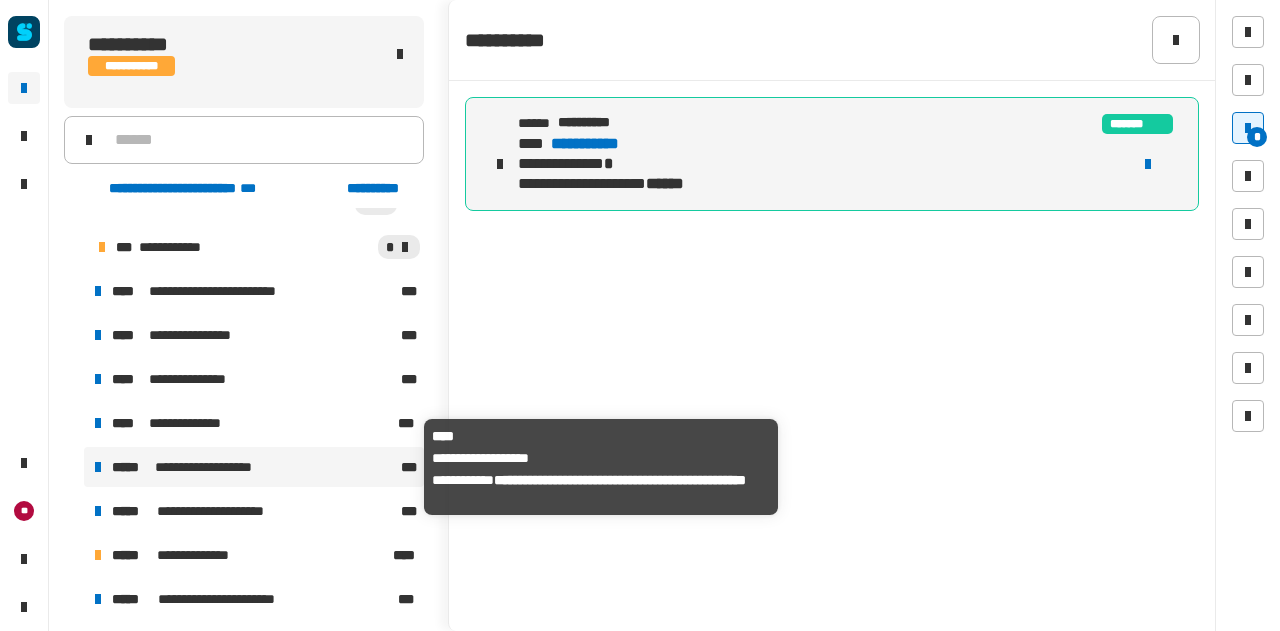 click on "**********" at bounding box center [254, 467] 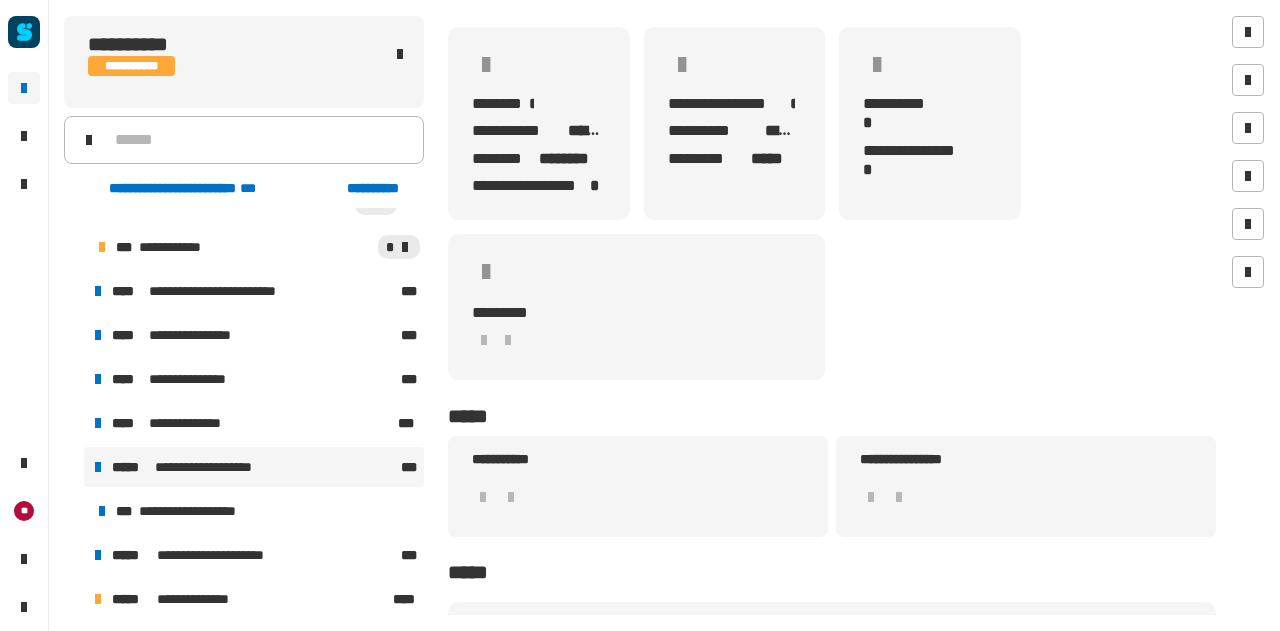 scroll, scrollTop: 151, scrollLeft: 0, axis: vertical 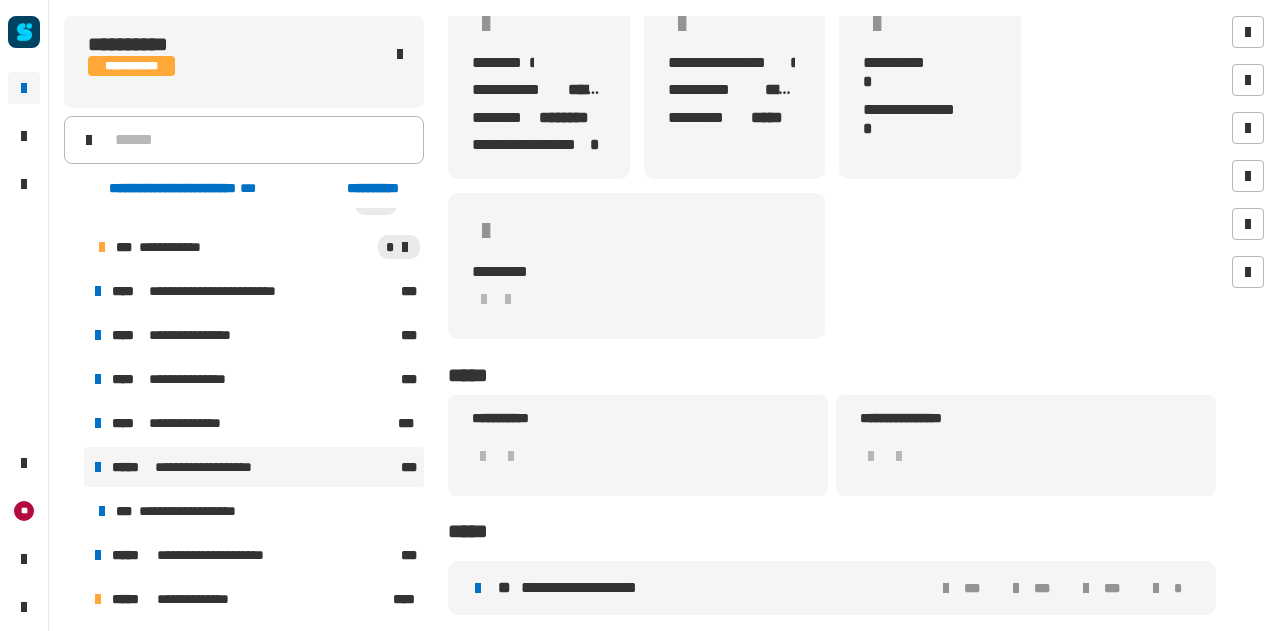 click on "**********" at bounding box center (584, 588) 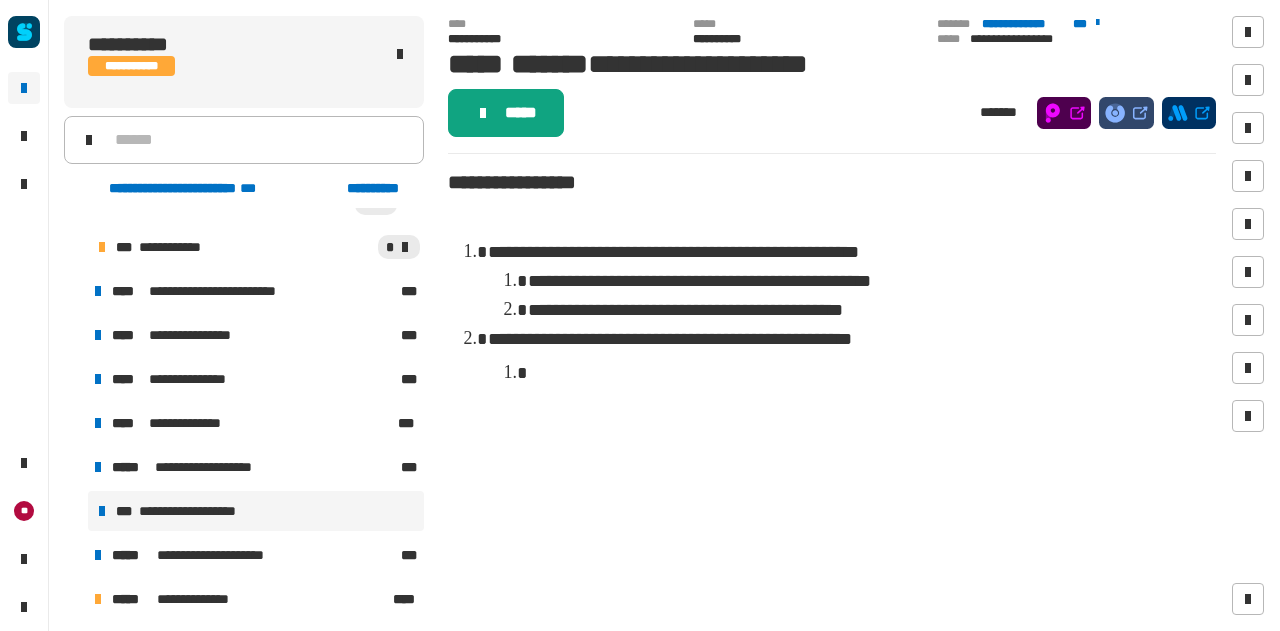 click on "*****" 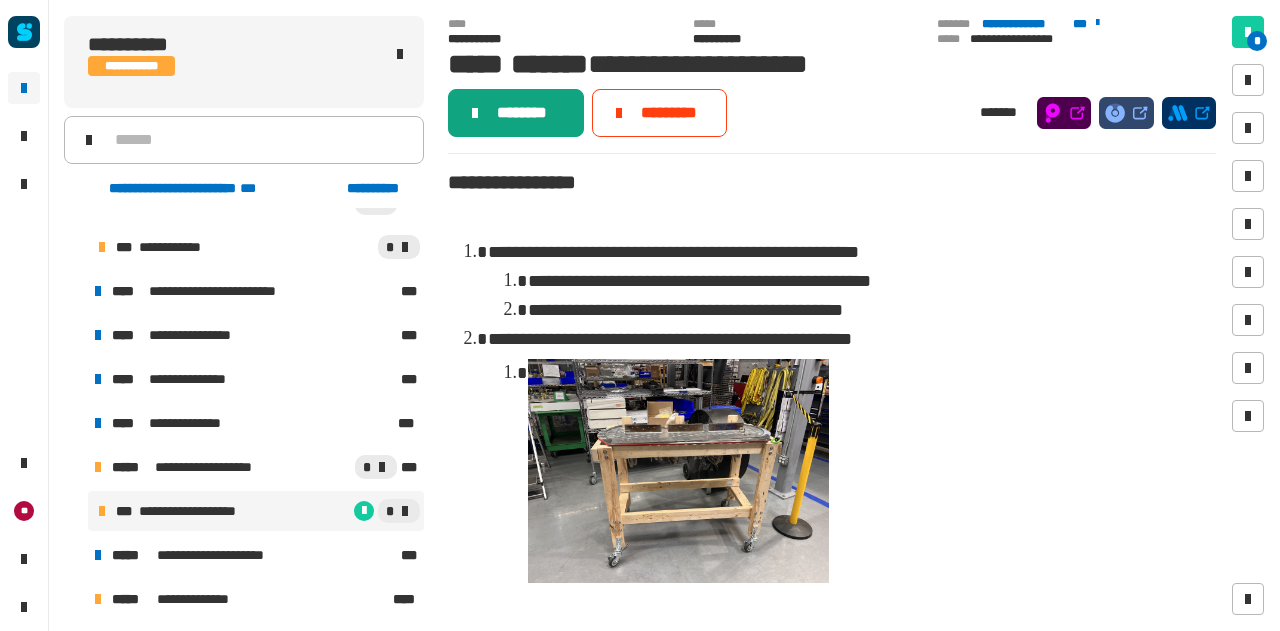 click on "********" 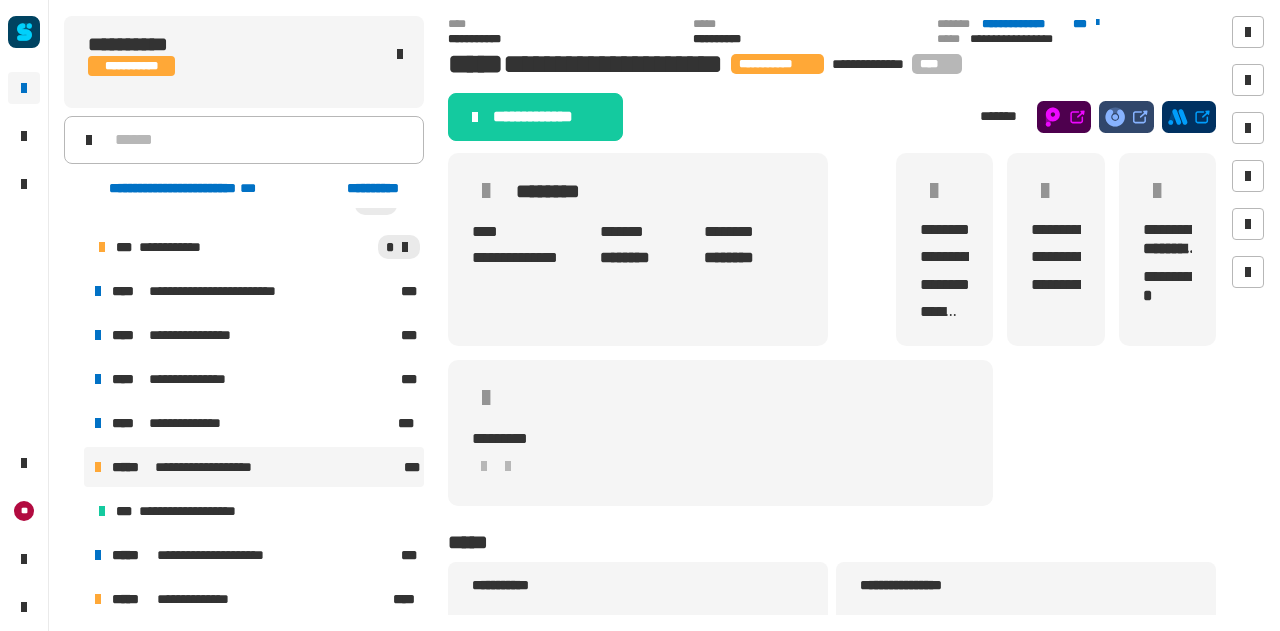 click on "**********" 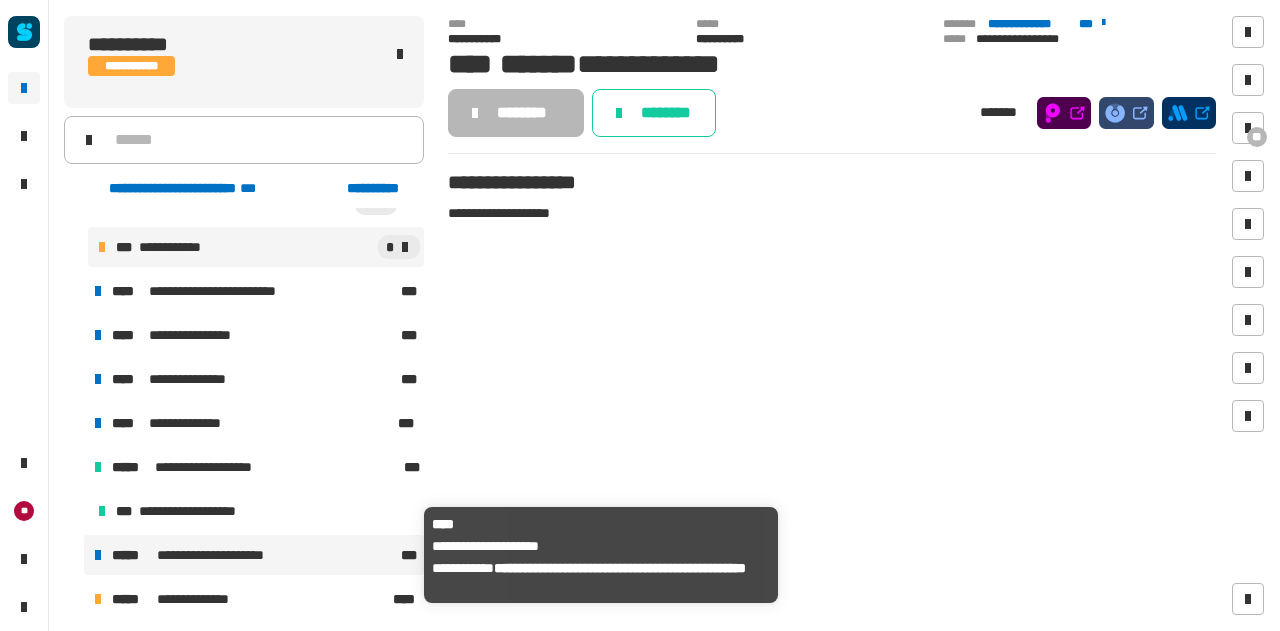 click on "**********" at bounding box center [227, 555] 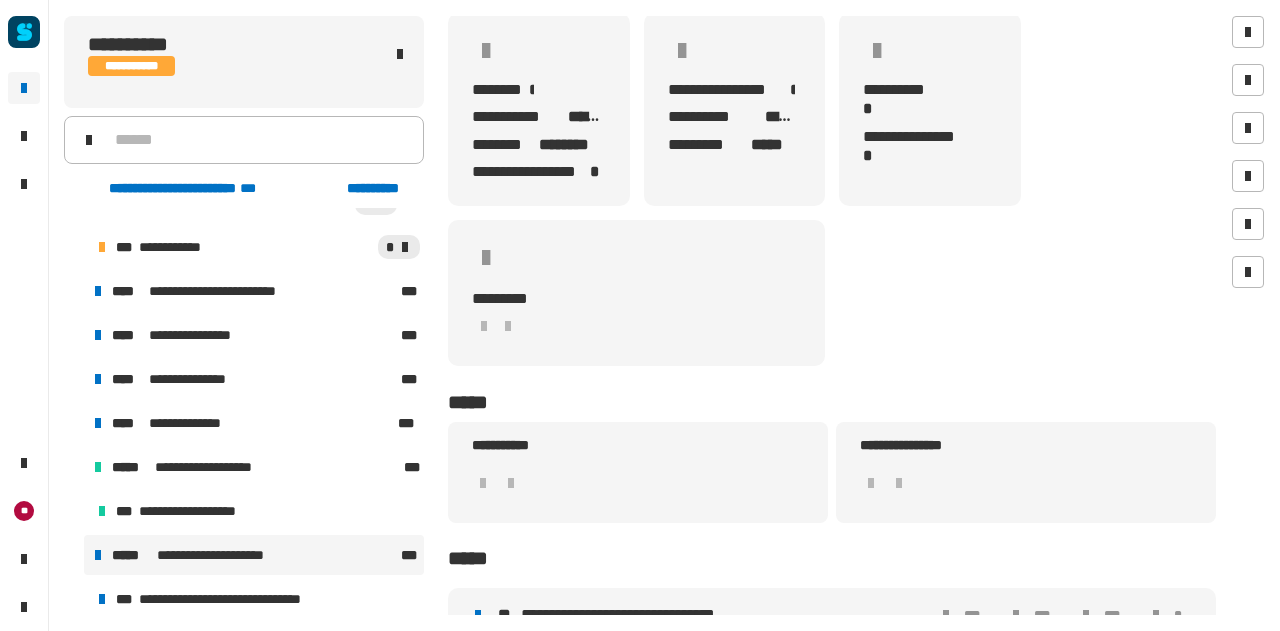scroll, scrollTop: 151, scrollLeft: 0, axis: vertical 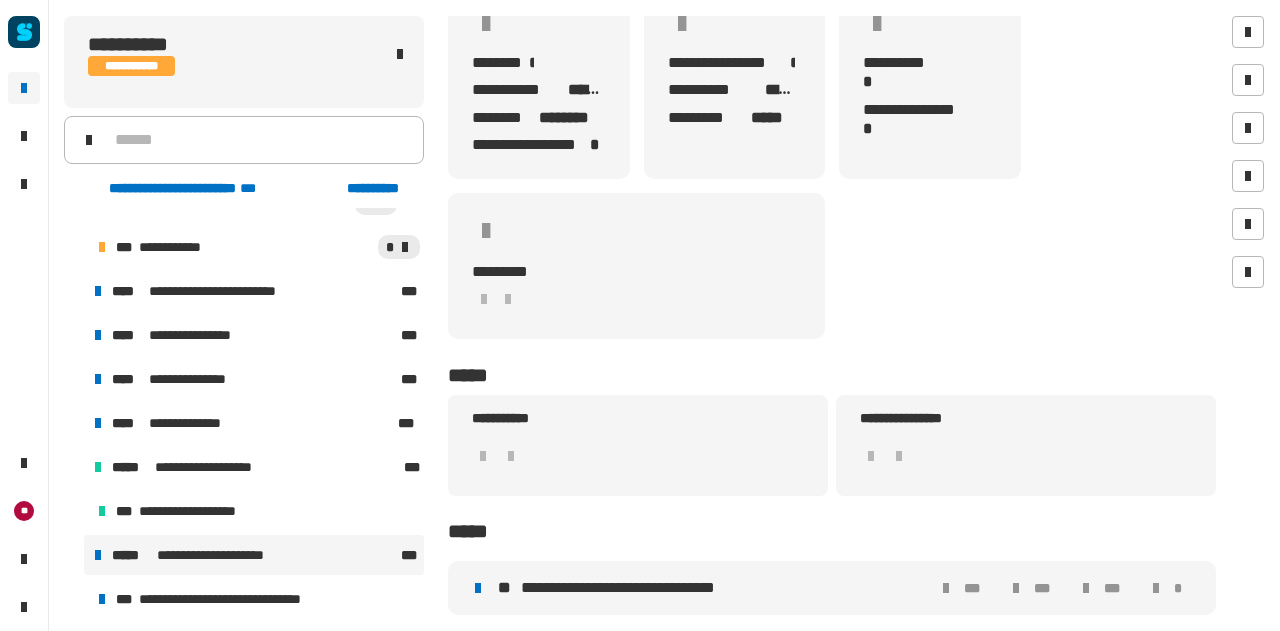 click on "**********" at bounding box center (629, 588) 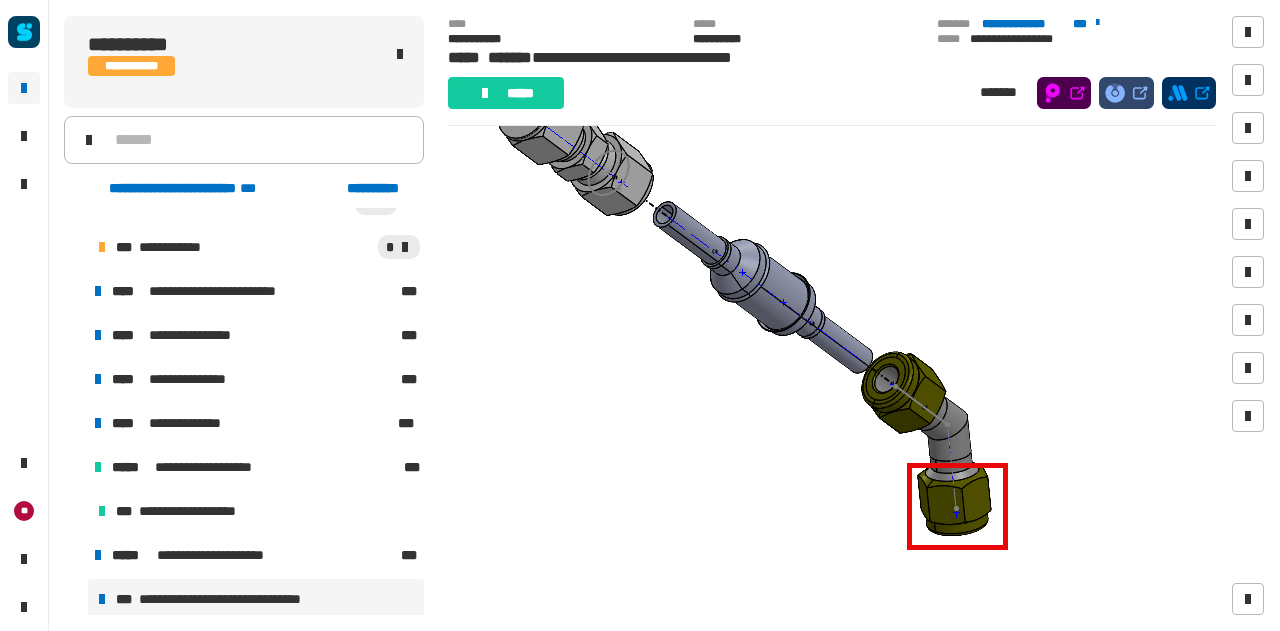 scroll, scrollTop: 0, scrollLeft: 0, axis: both 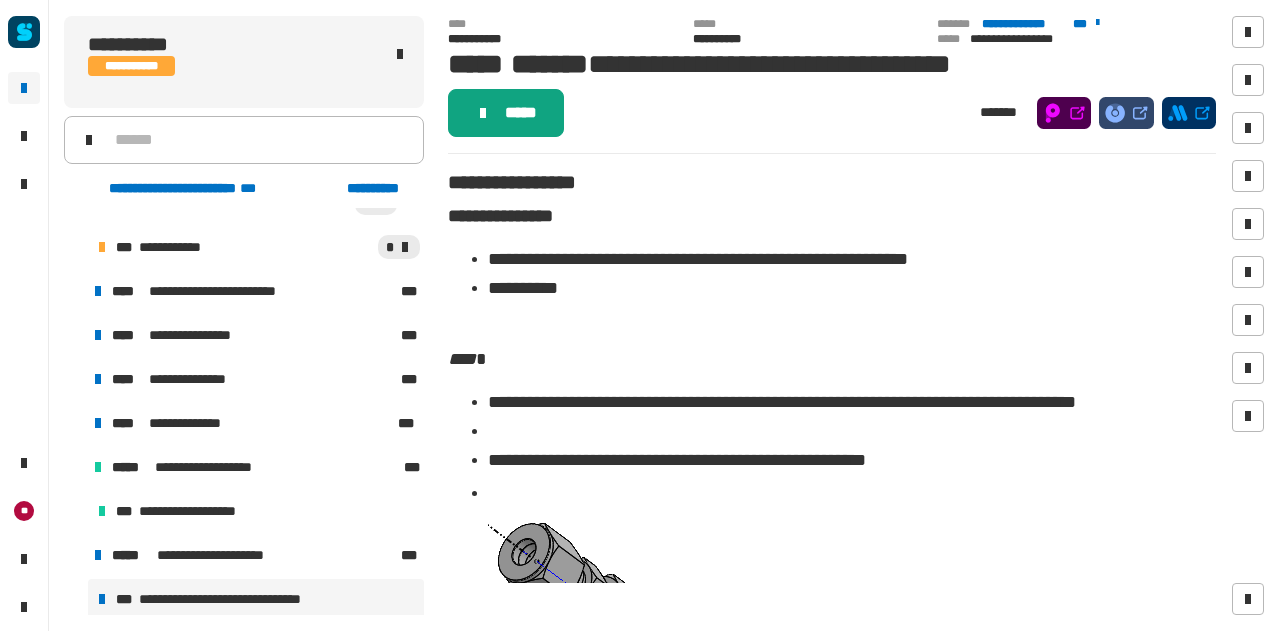 click on "*****" 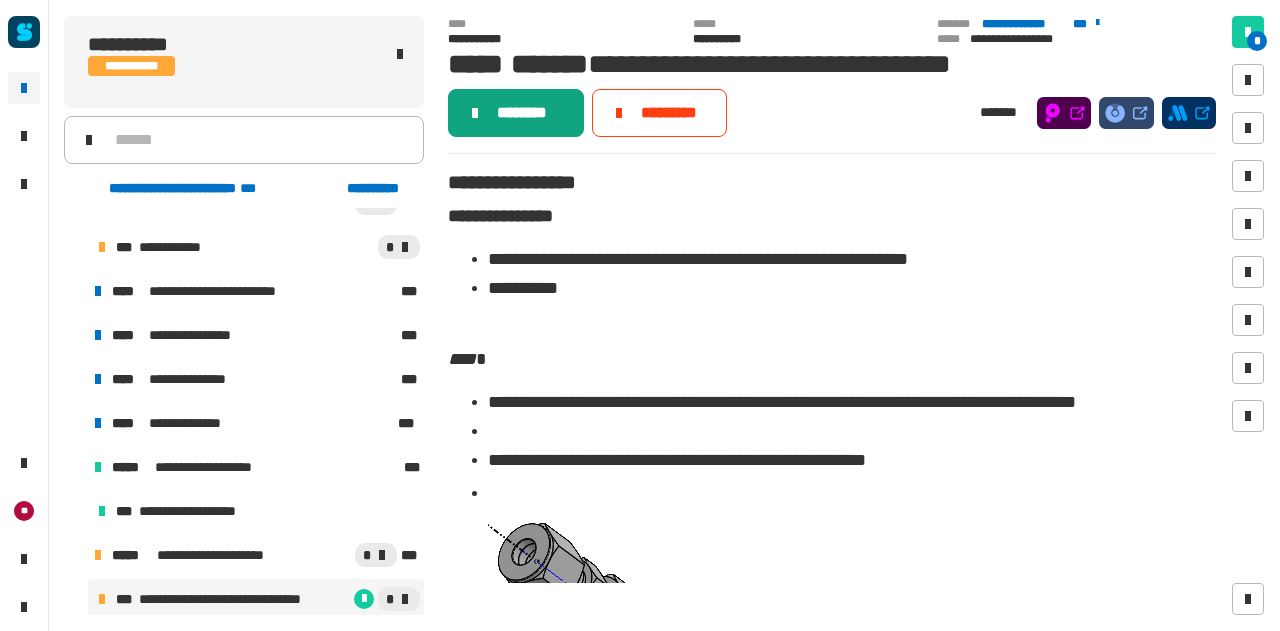click on "********" 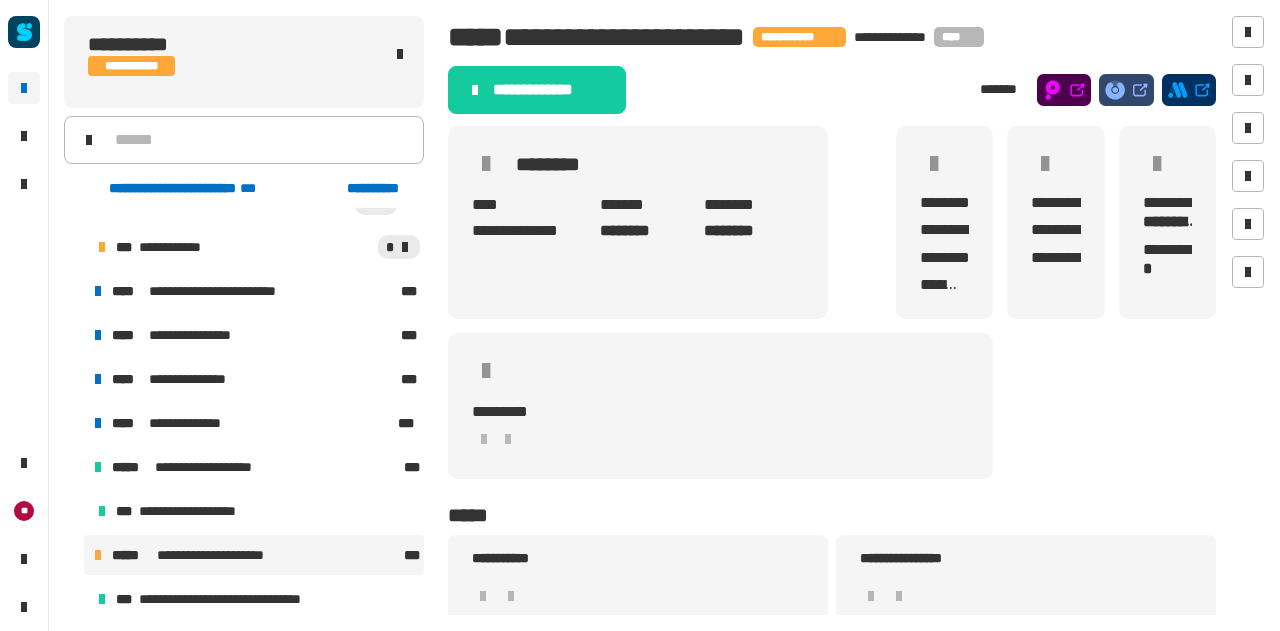 scroll, scrollTop: 0, scrollLeft: 0, axis: both 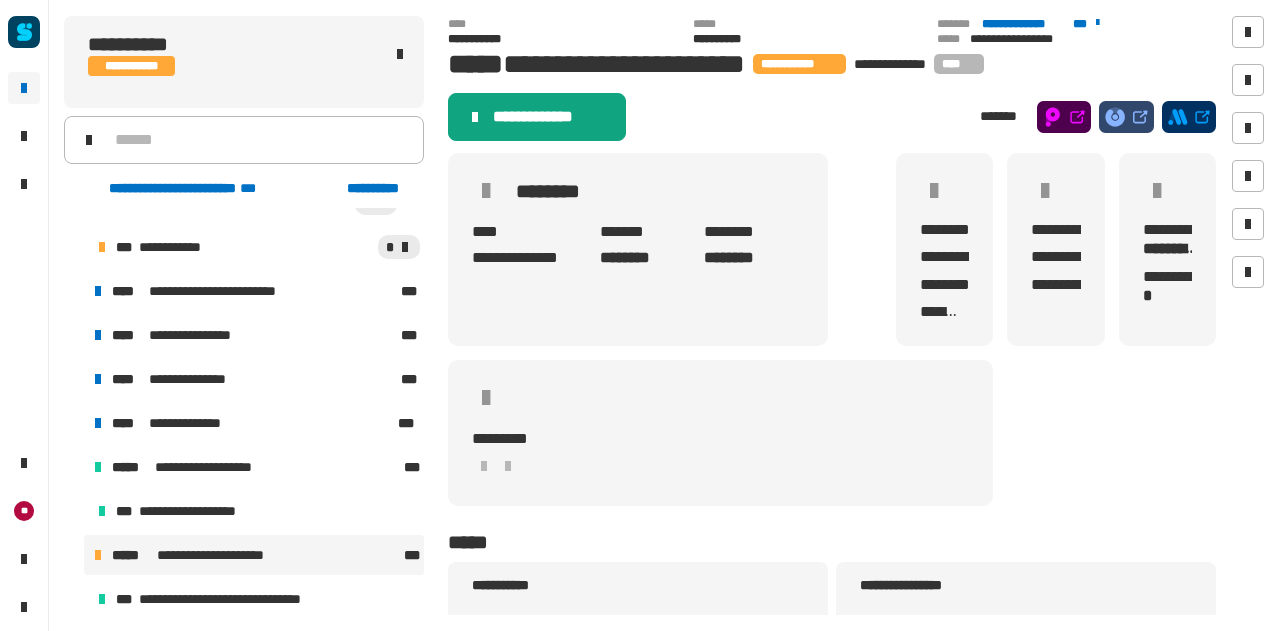 click on "**********" 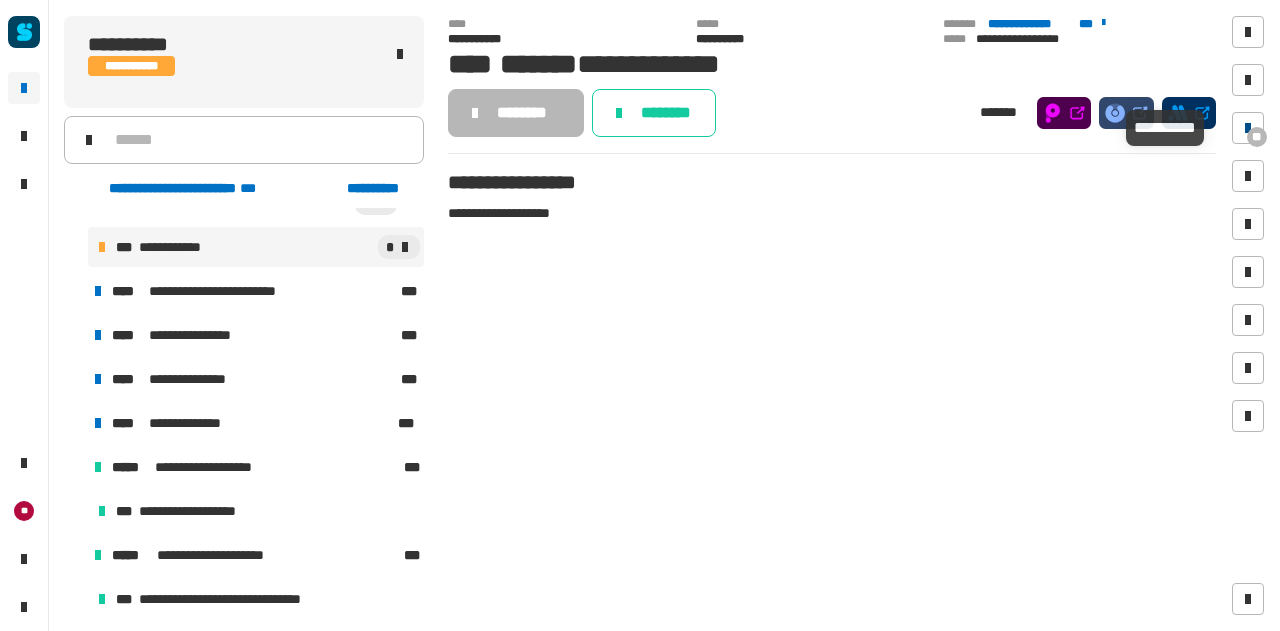click on "**" at bounding box center [1257, 137] 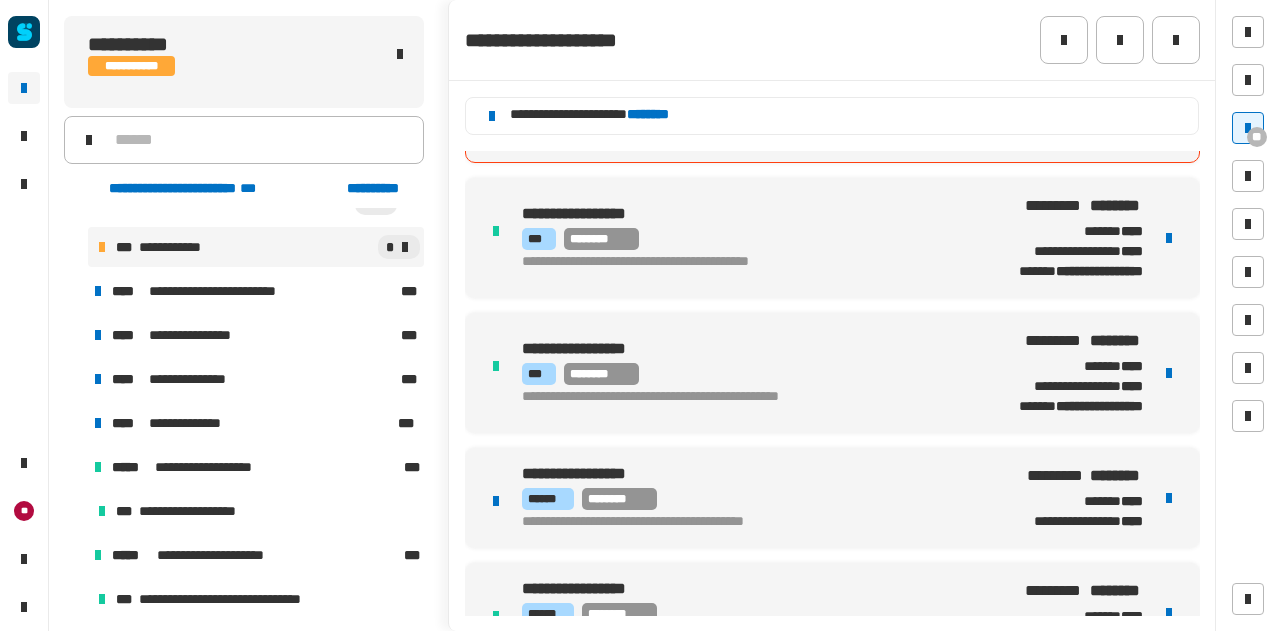 scroll, scrollTop: 1629, scrollLeft: 0, axis: vertical 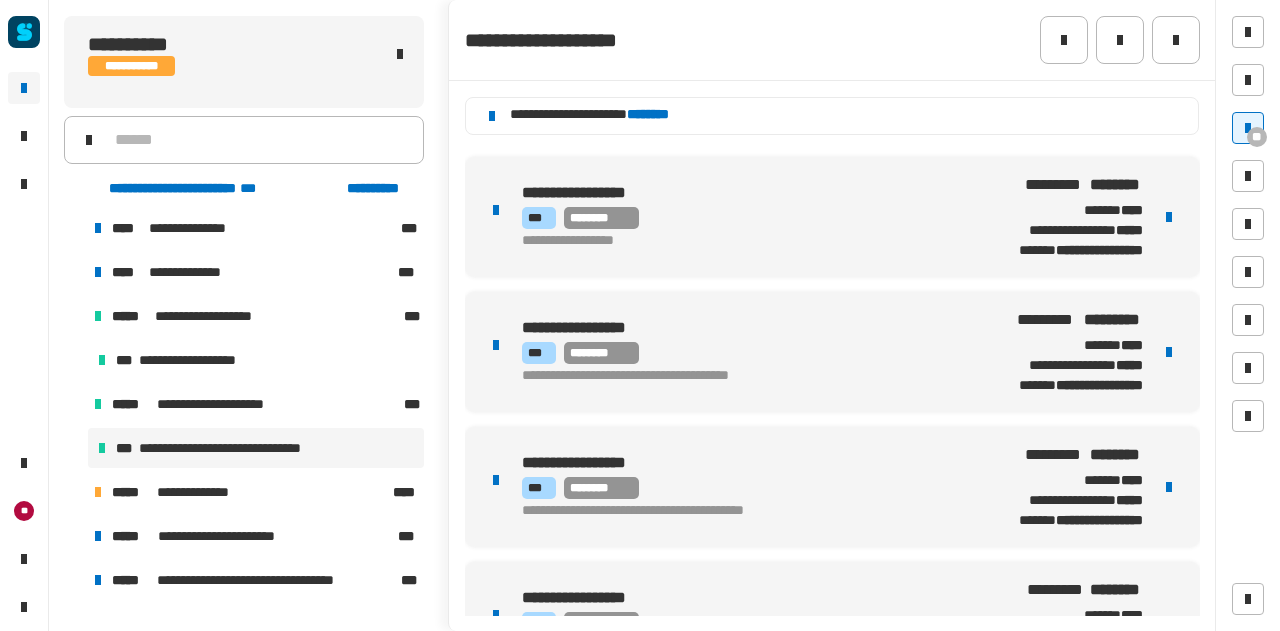 click on "**********" at bounding box center [233, 448] 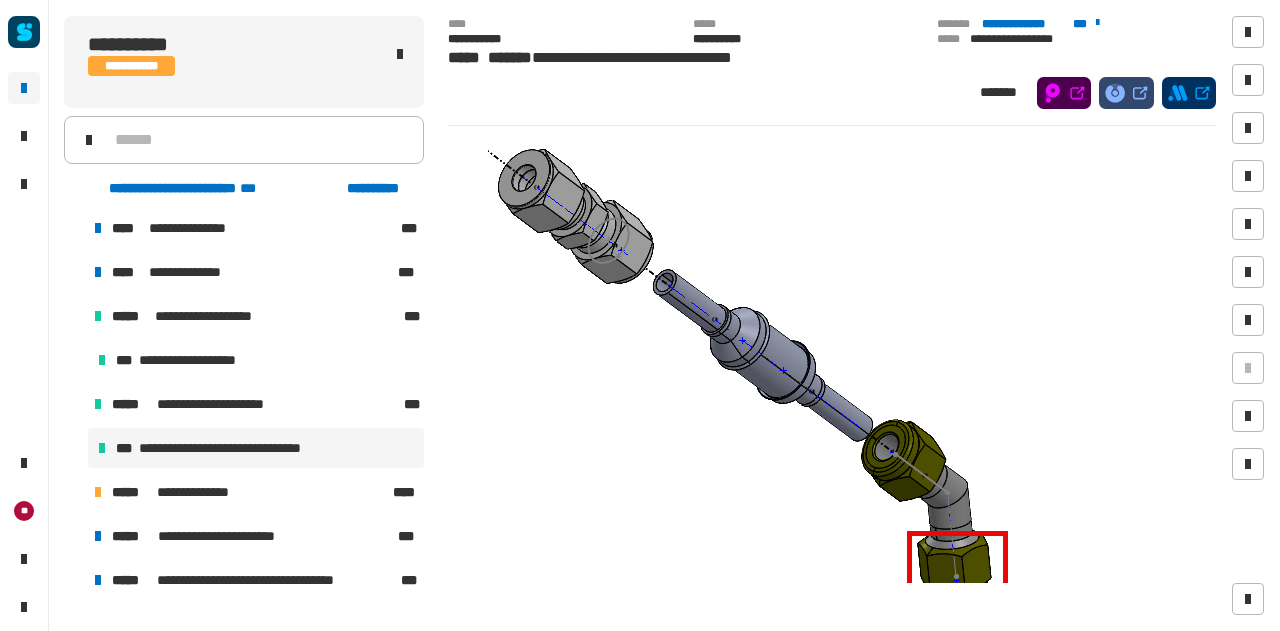 scroll, scrollTop: 446, scrollLeft: 0, axis: vertical 